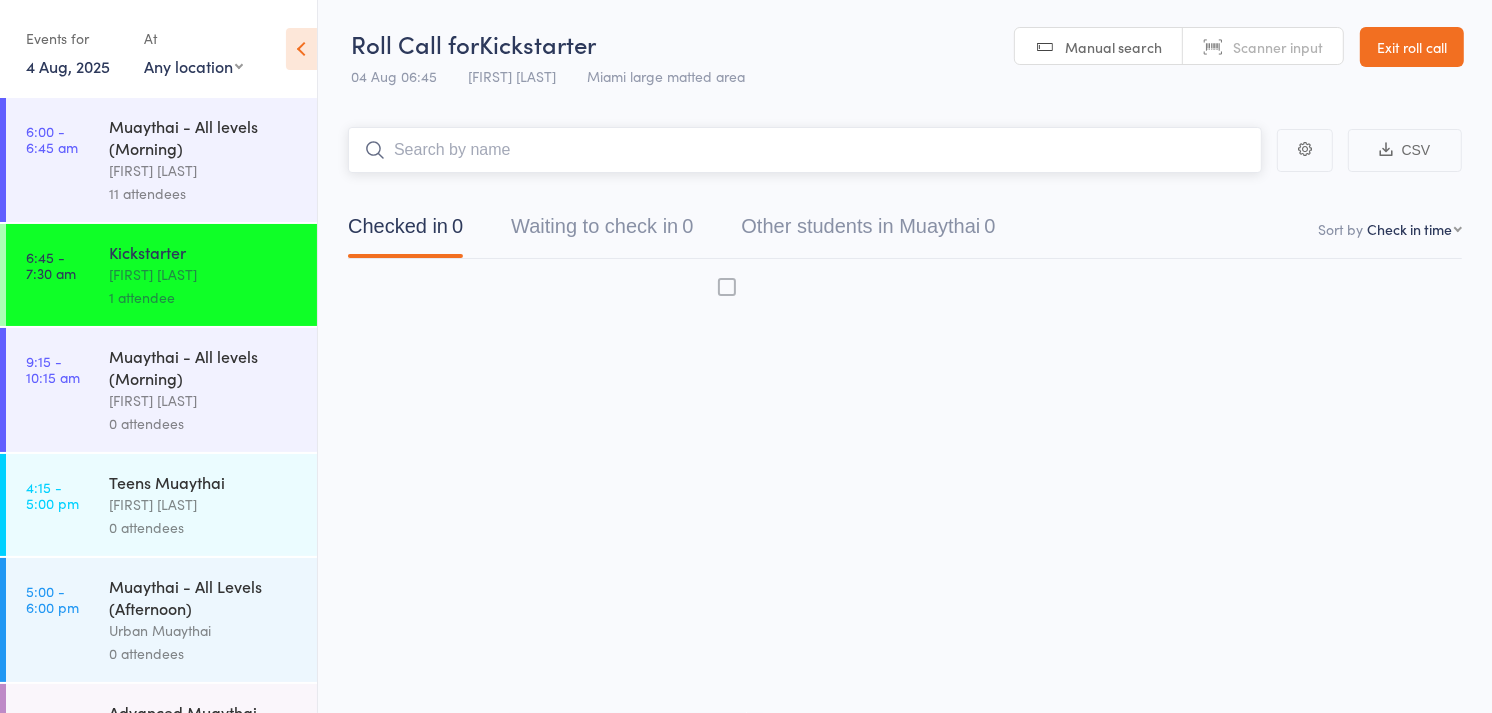 scroll, scrollTop: 0, scrollLeft: 0, axis: both 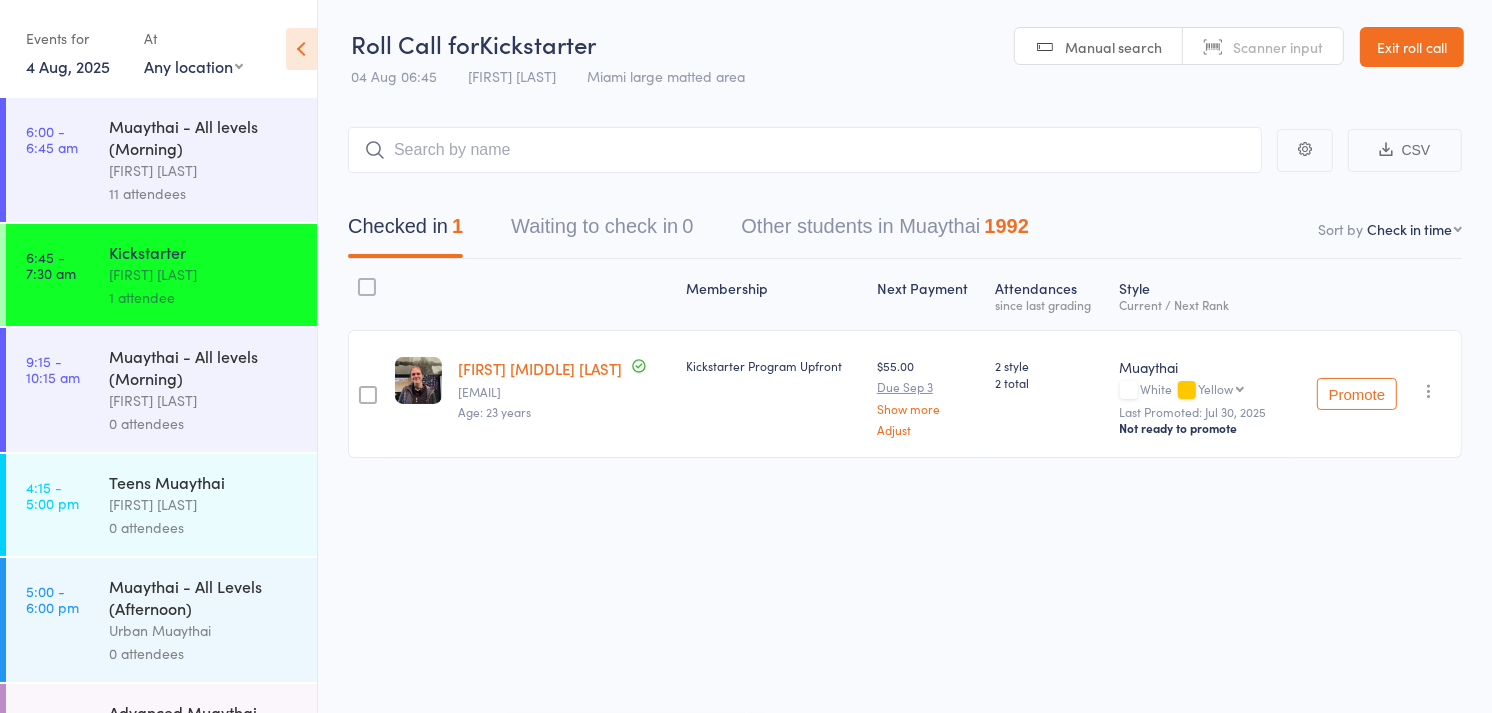 click on "Isis Malacarne de Oliveira" at bounding box center [540, 368] 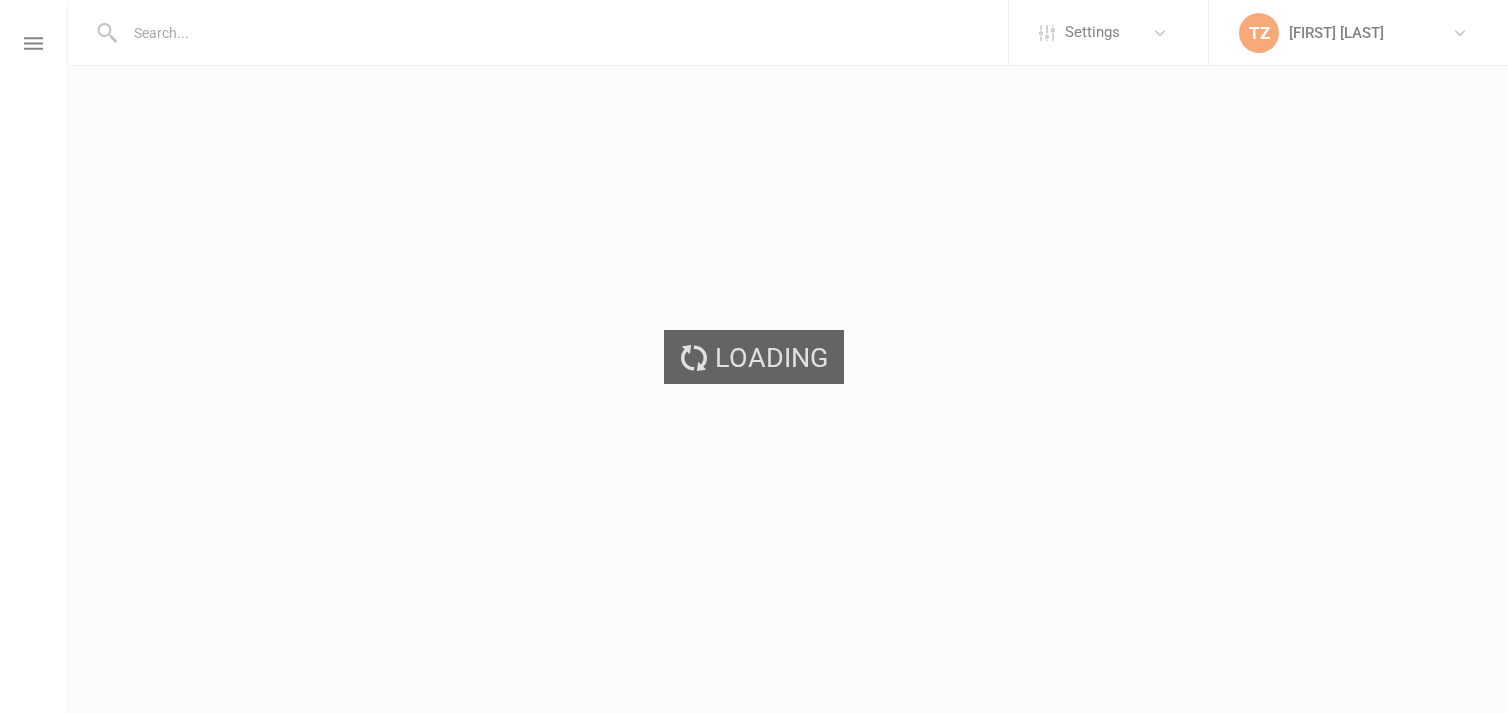 scroll, scrollTop: 0, scrollLeft: 0, axis: both 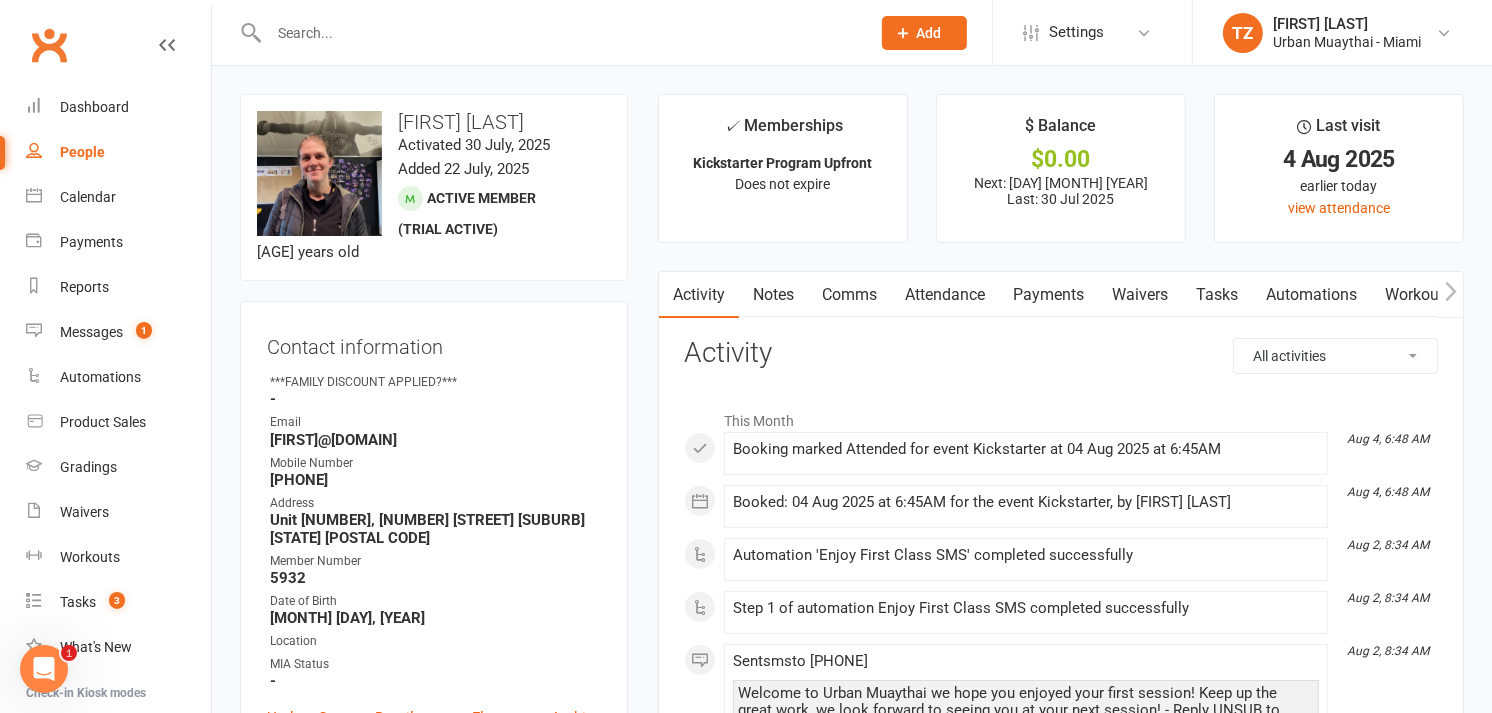 click at bounding box center [559, 33] 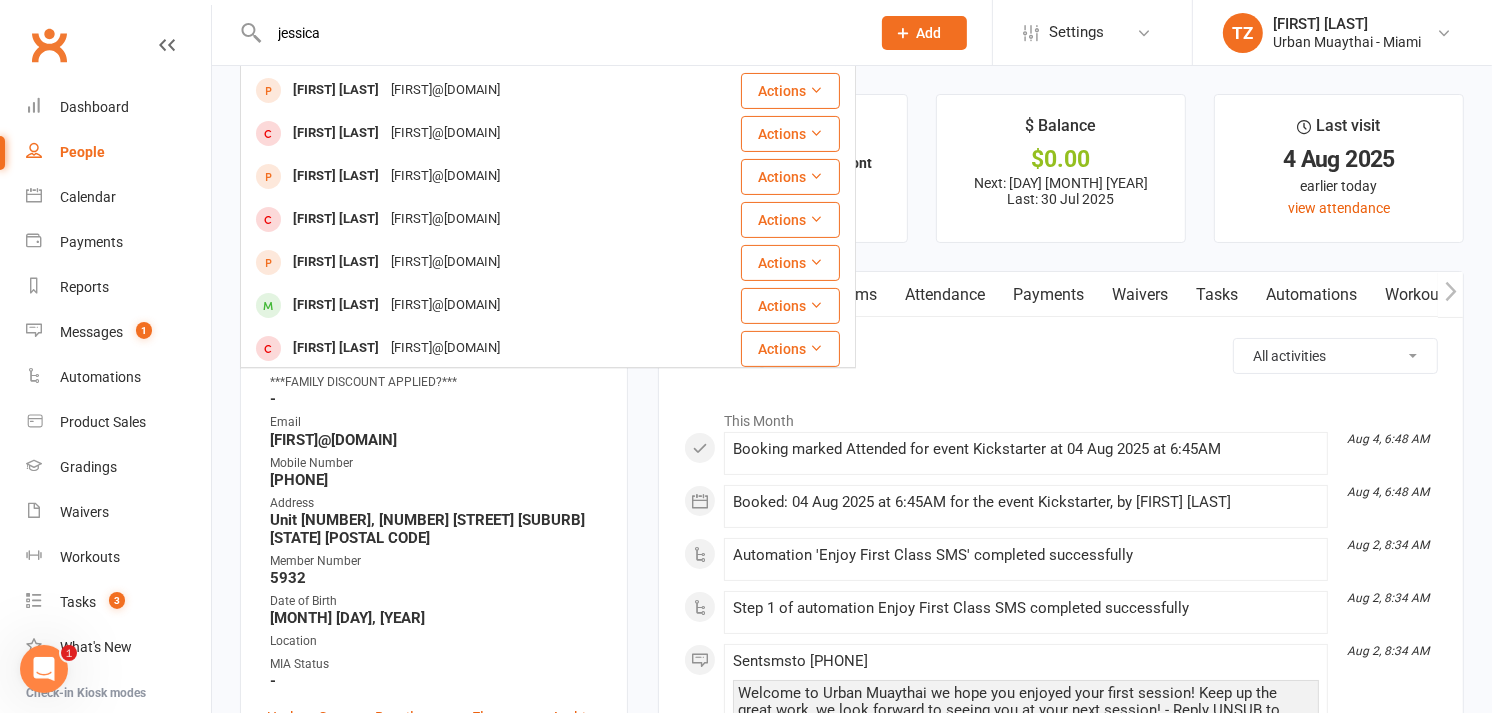 scroll, scrollTop: 396, scrollLeft: 0, axis: vertical 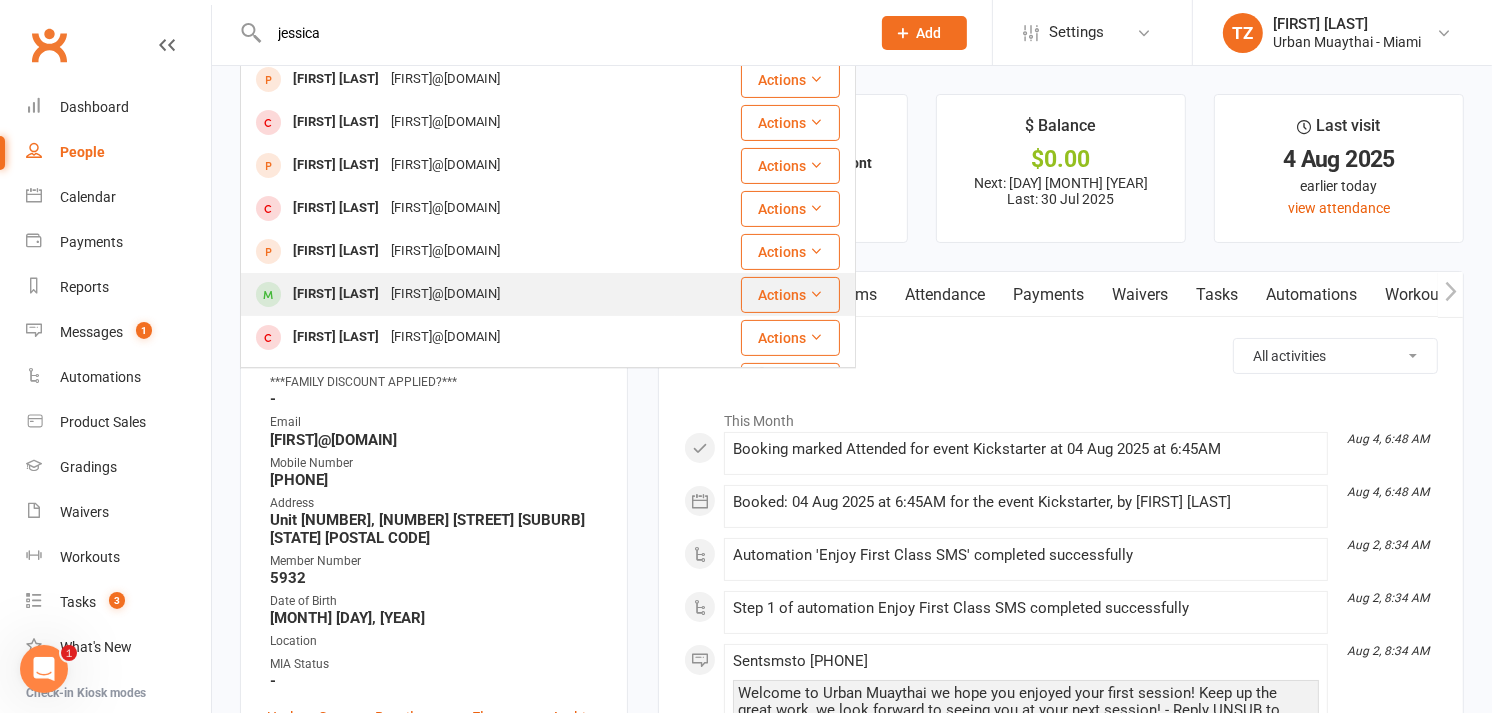 type on "jessica" 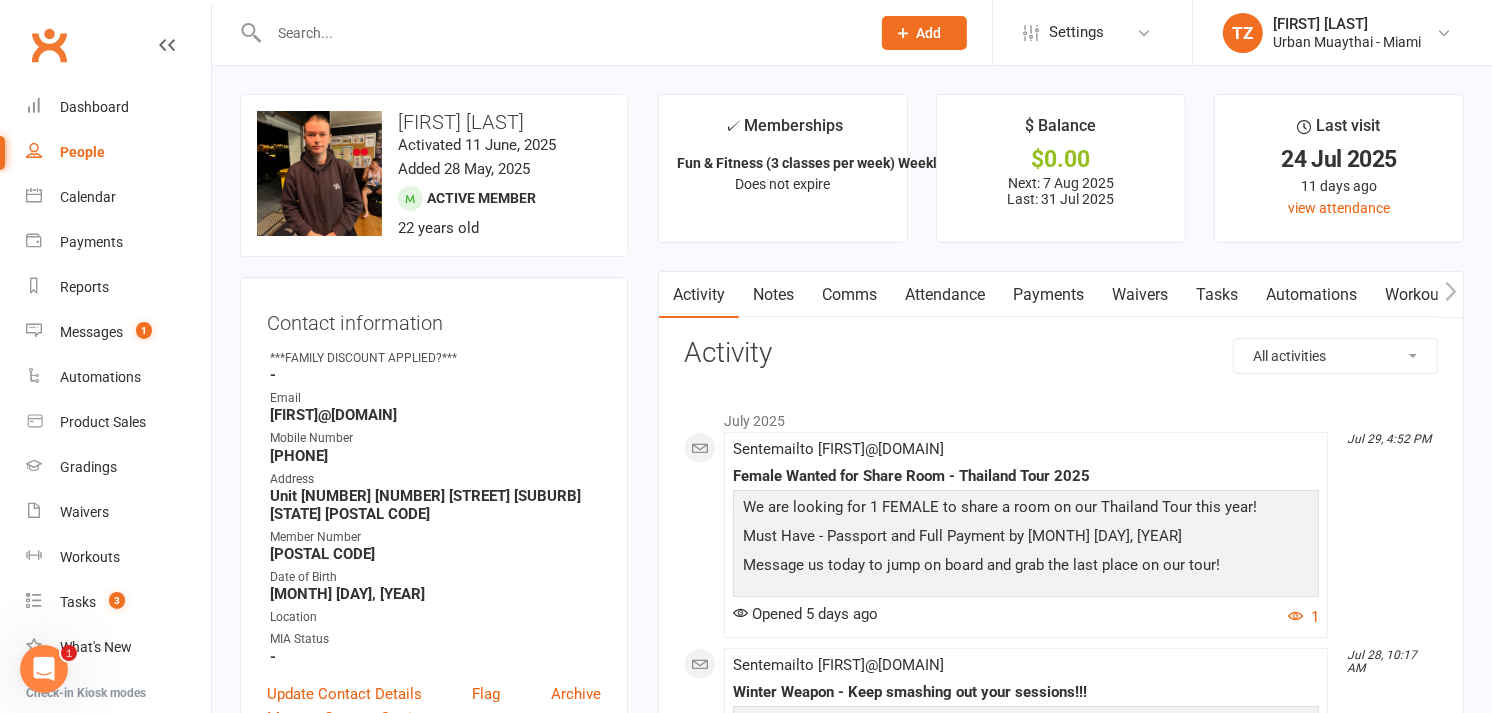 click at bounding box center [559, 33] 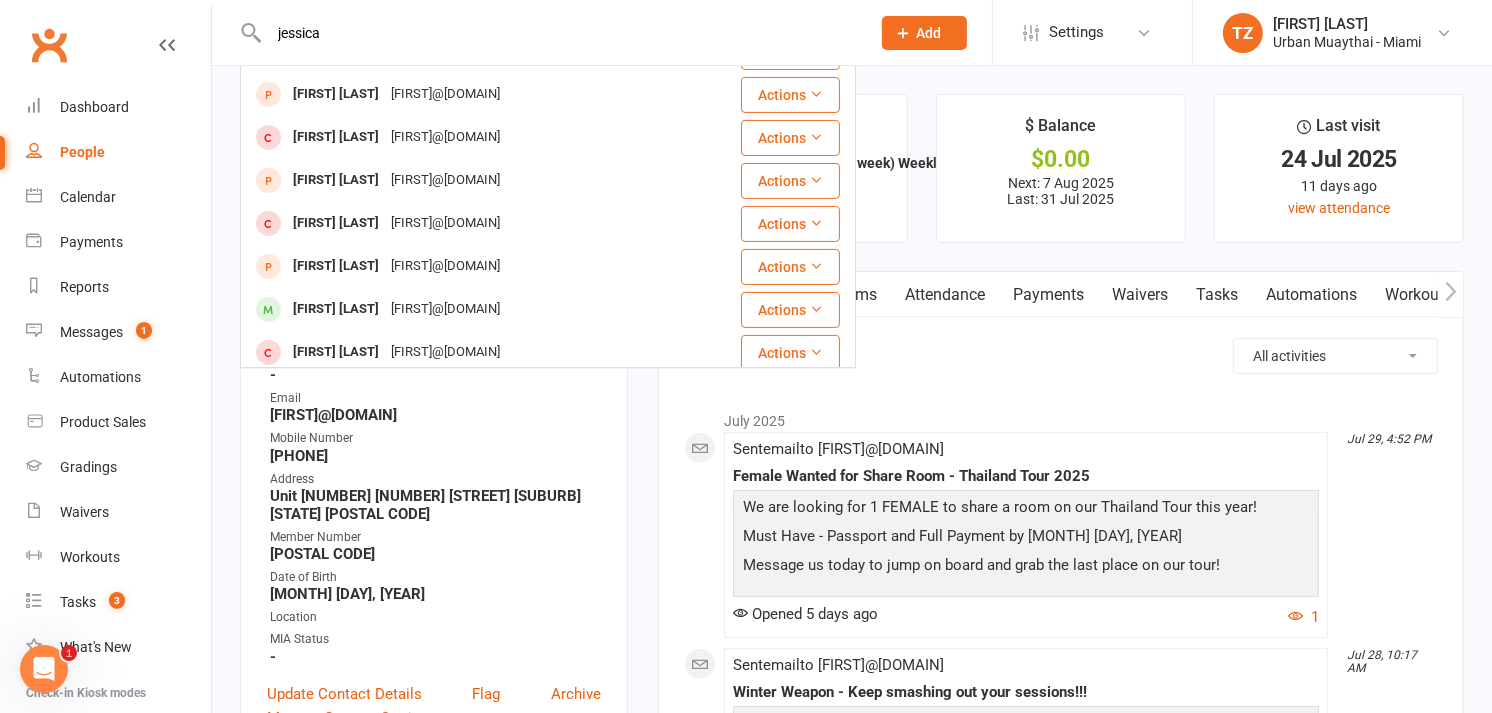scroll, scrollTop: 558, scrollLeft: 0, axis: vertical 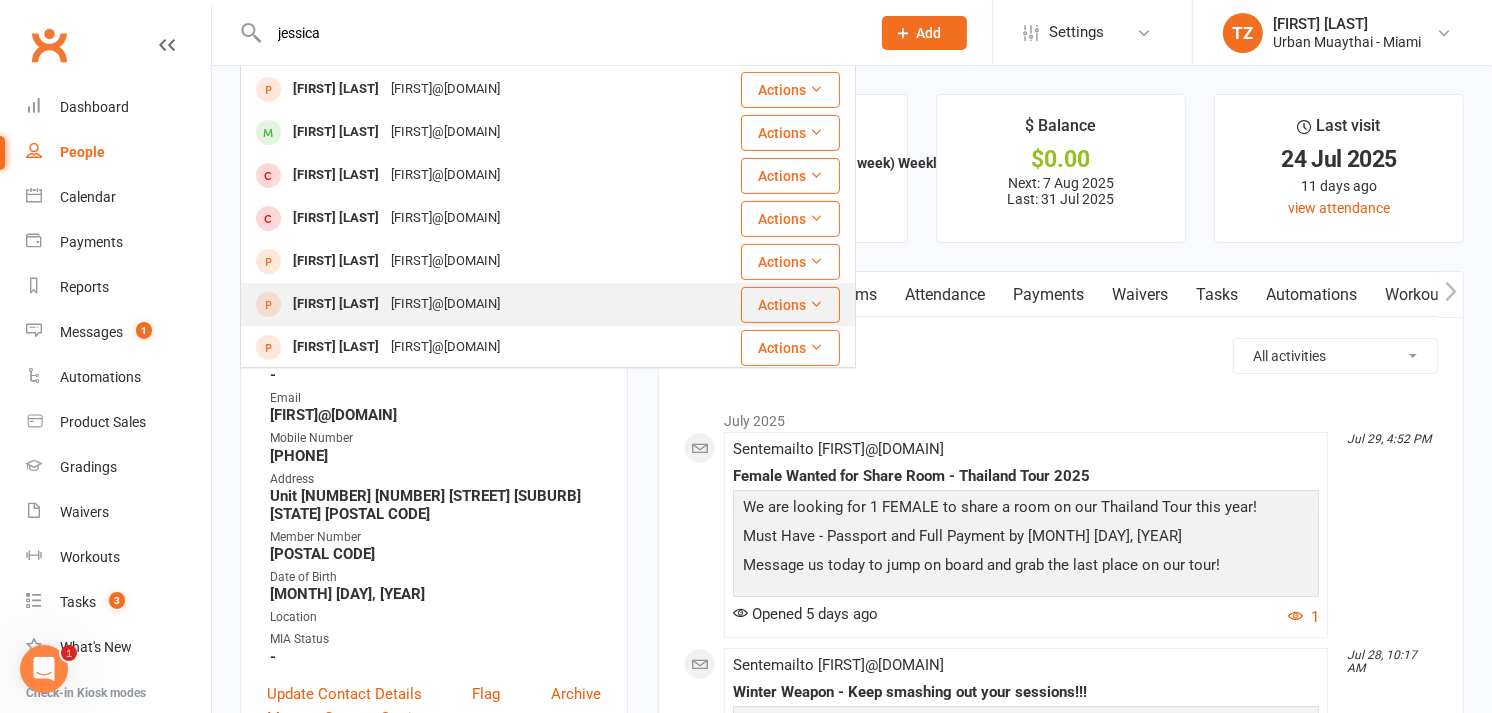 type on "jessica" 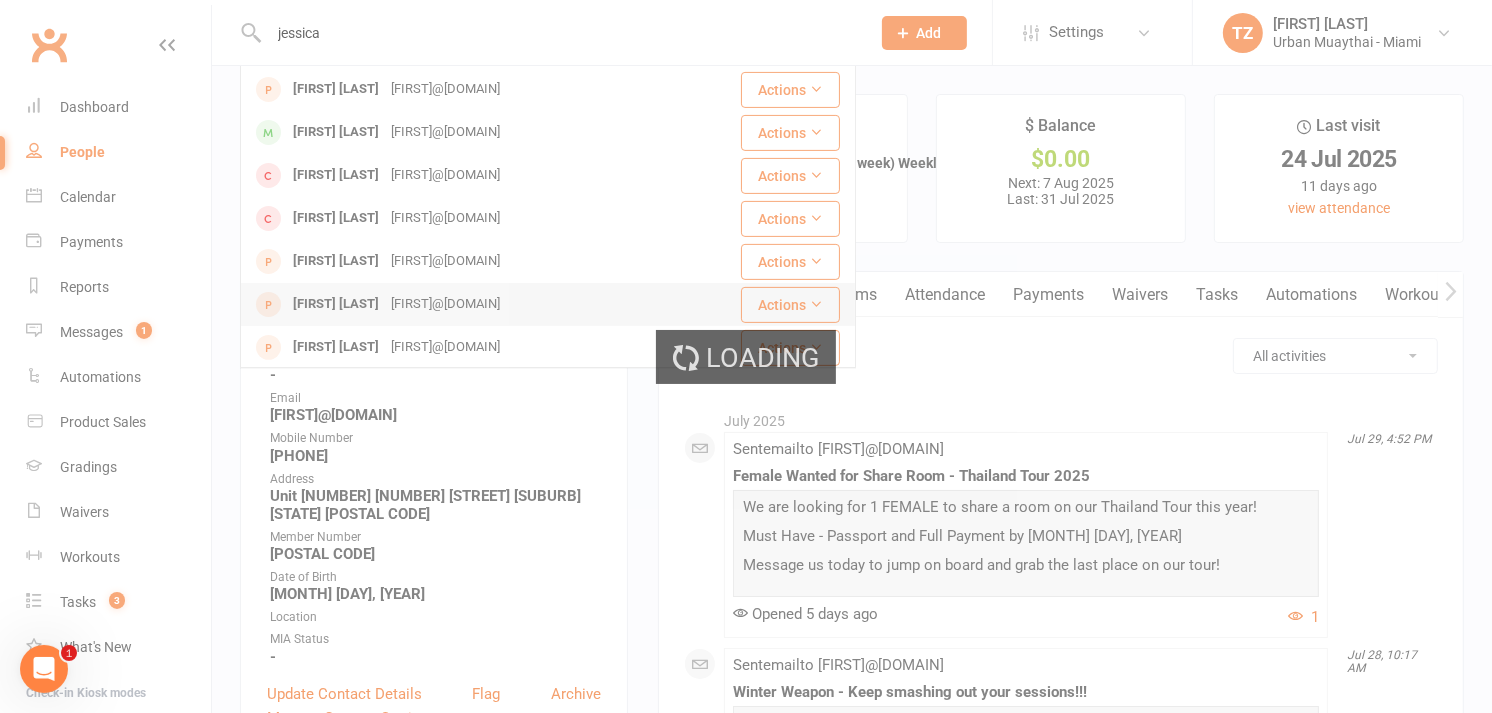 type 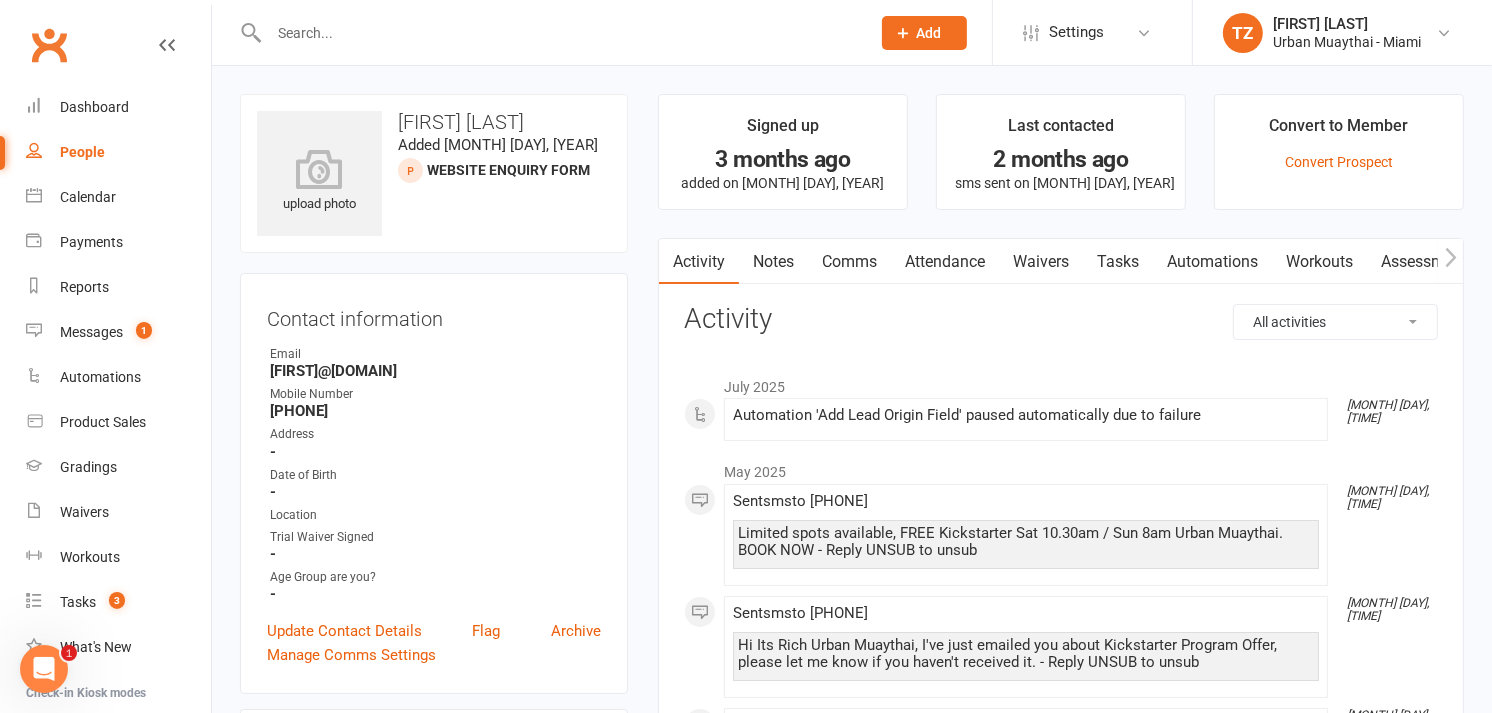 click at bounding box center [559, 33] 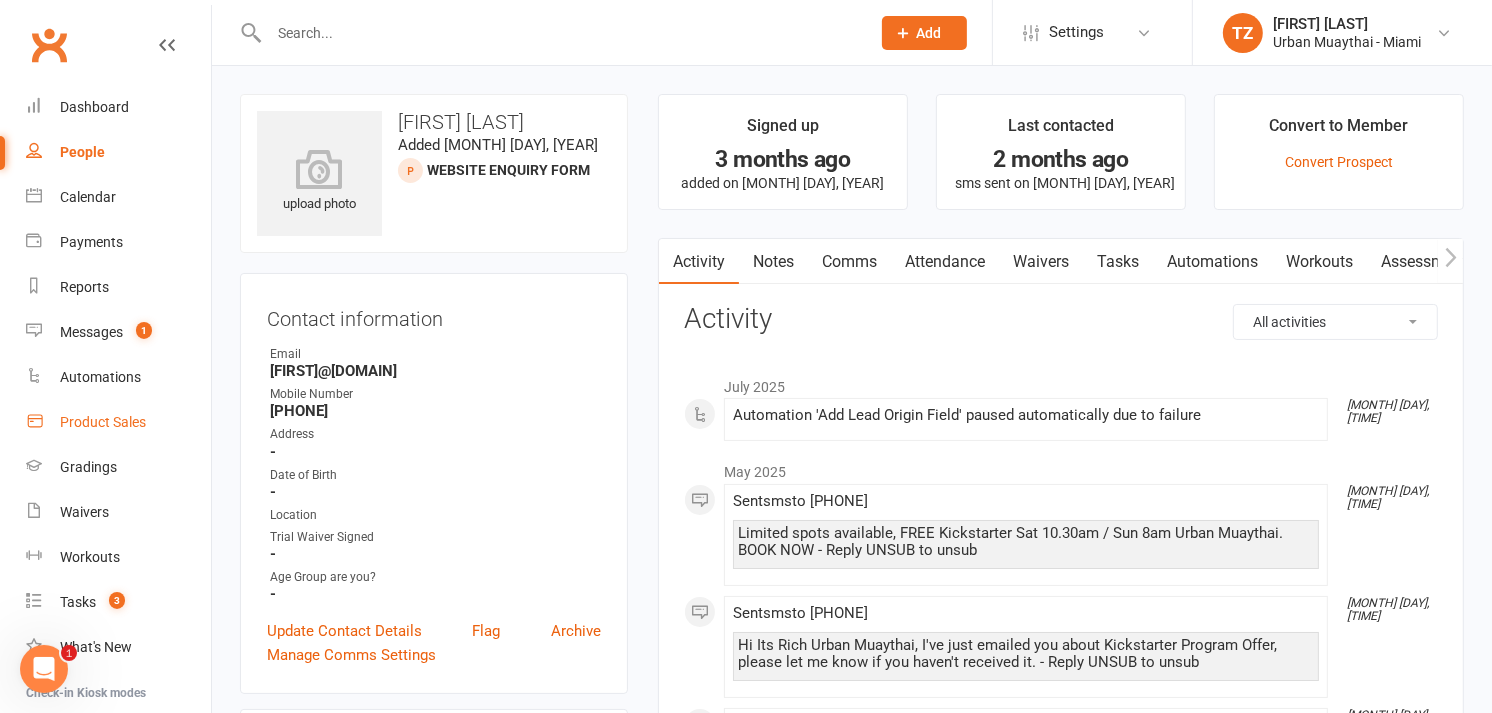 click on "Product Sales" at bounding box center (118, 422) 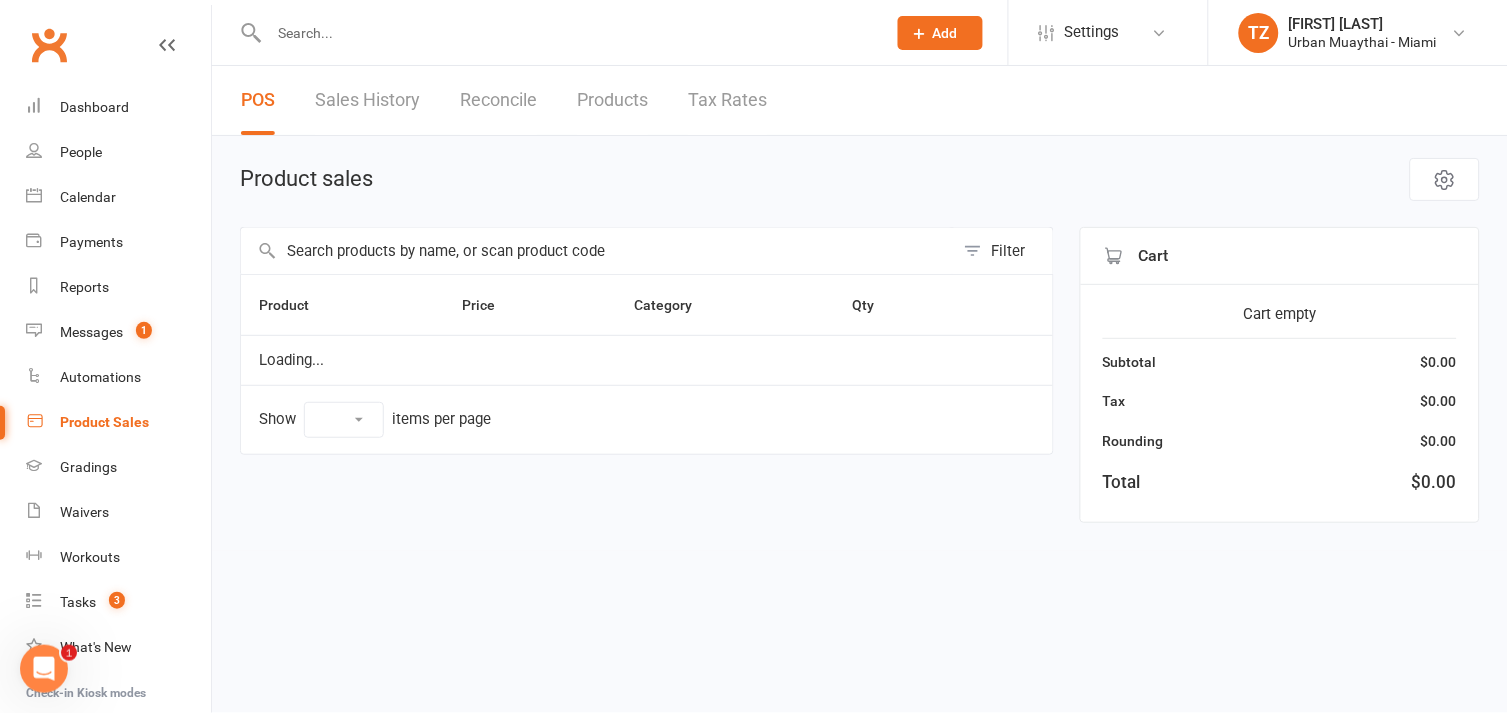 select on "100" 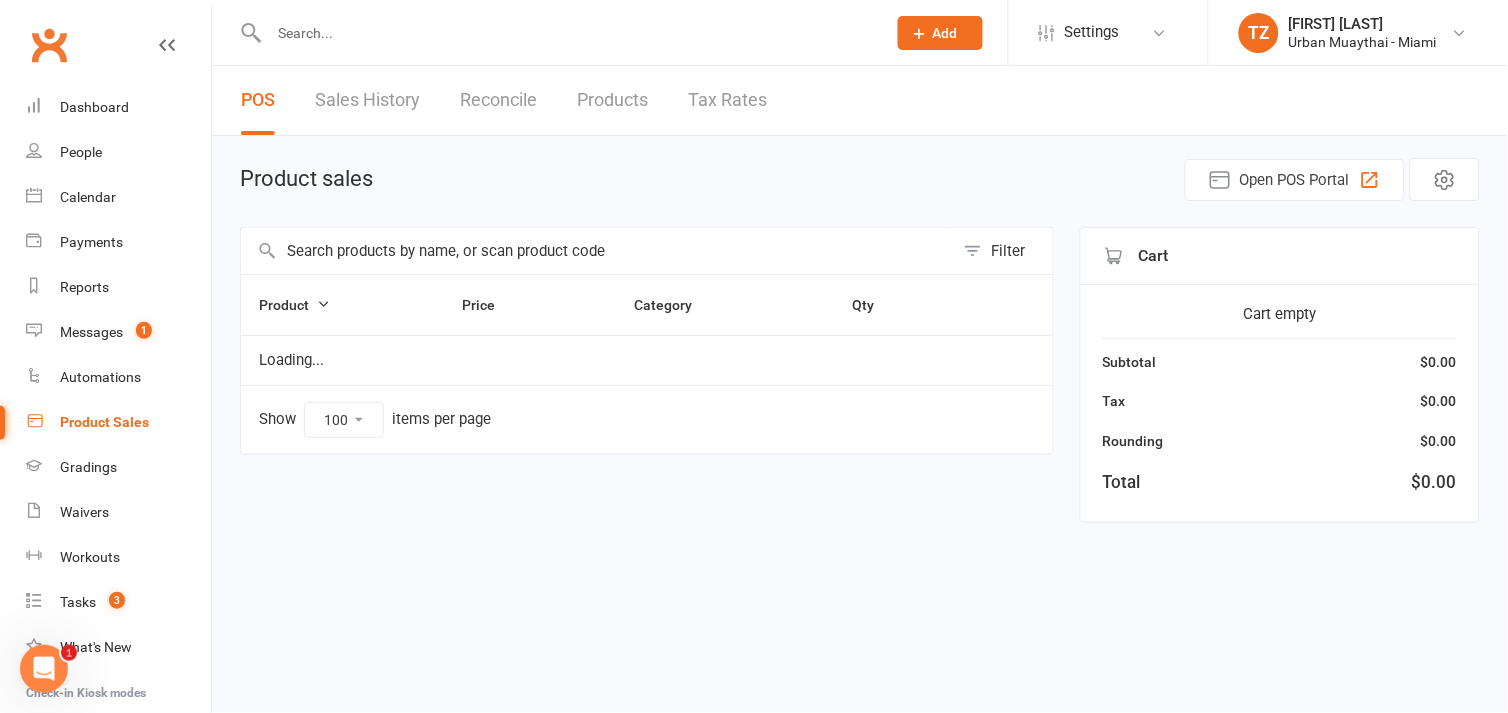 click on "Product Sales" at bounding box center (118, 422) 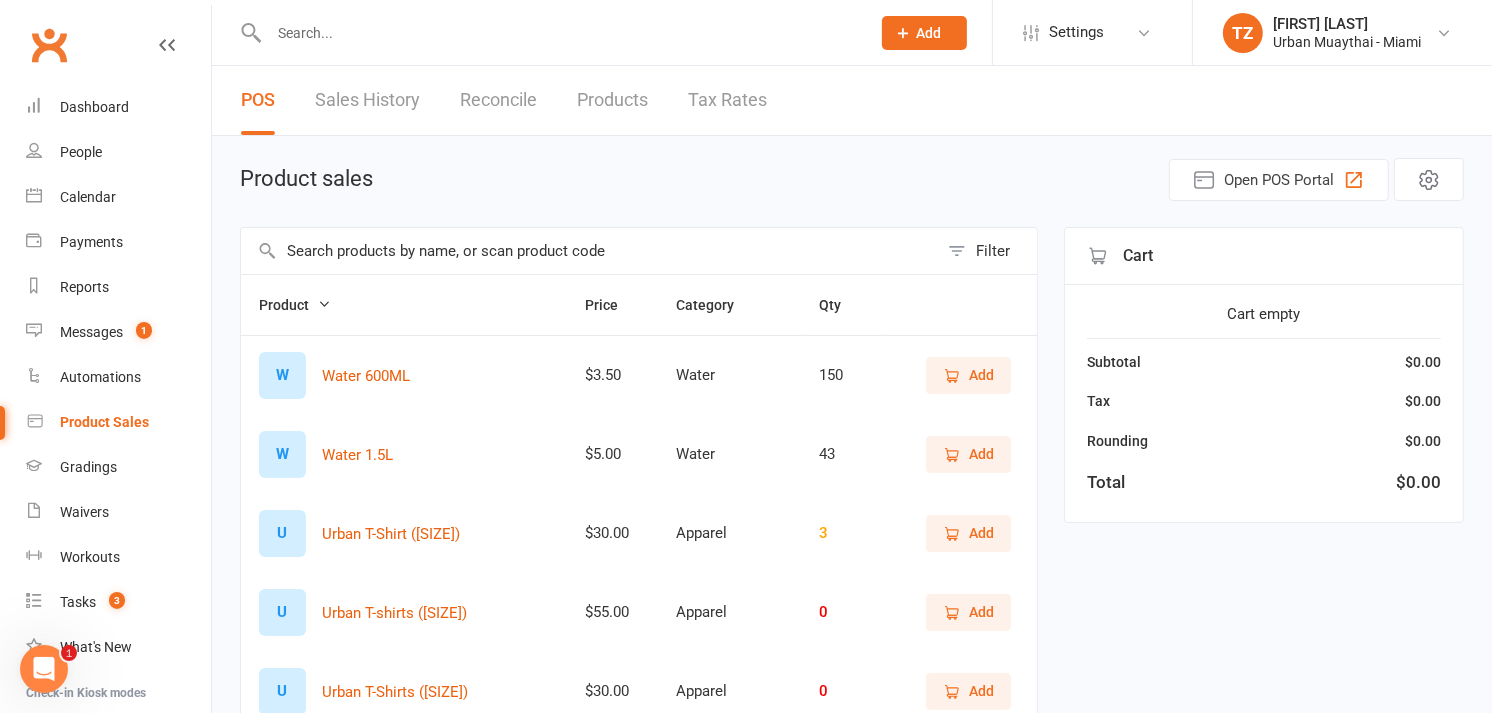 click at bounding box center [589, 251] 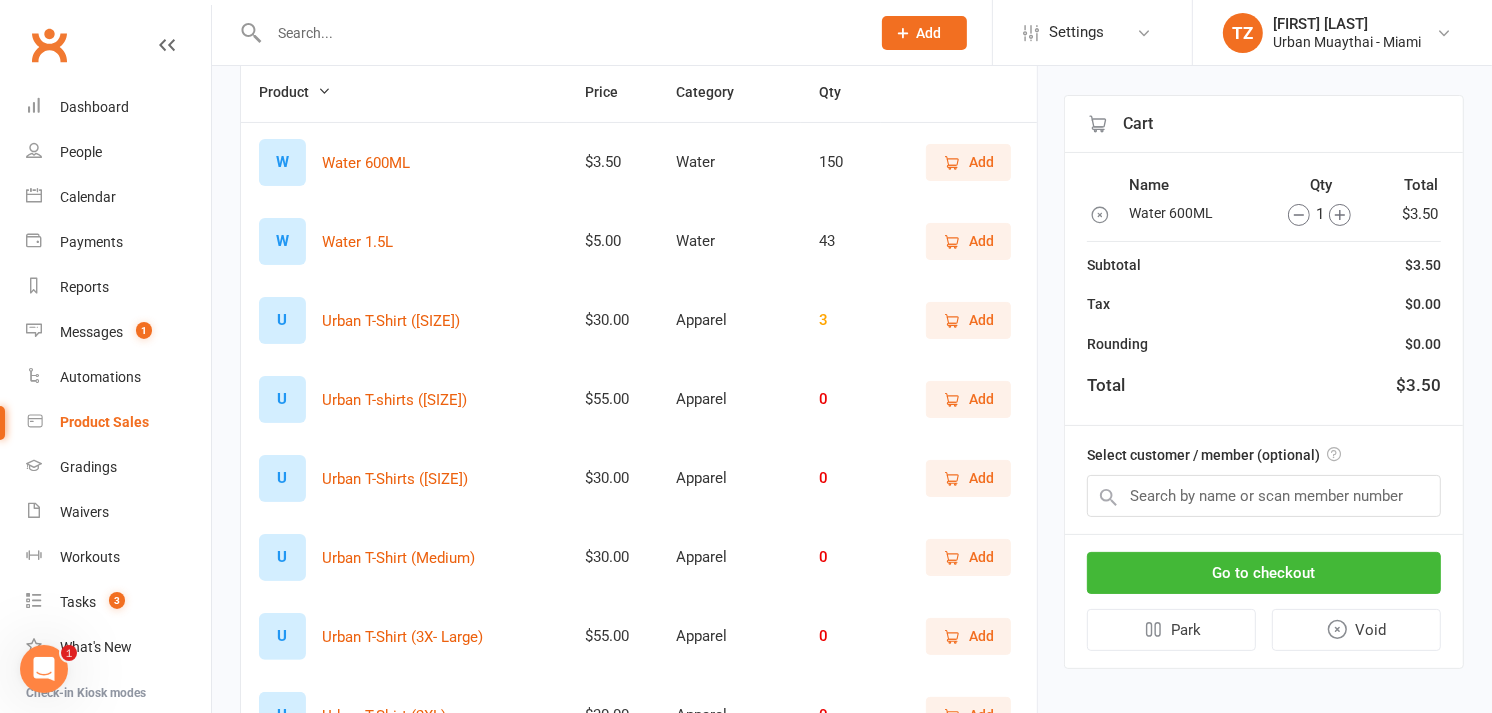 scroll, scrollTop: 214, scrollLeft: 0, axis: vertical 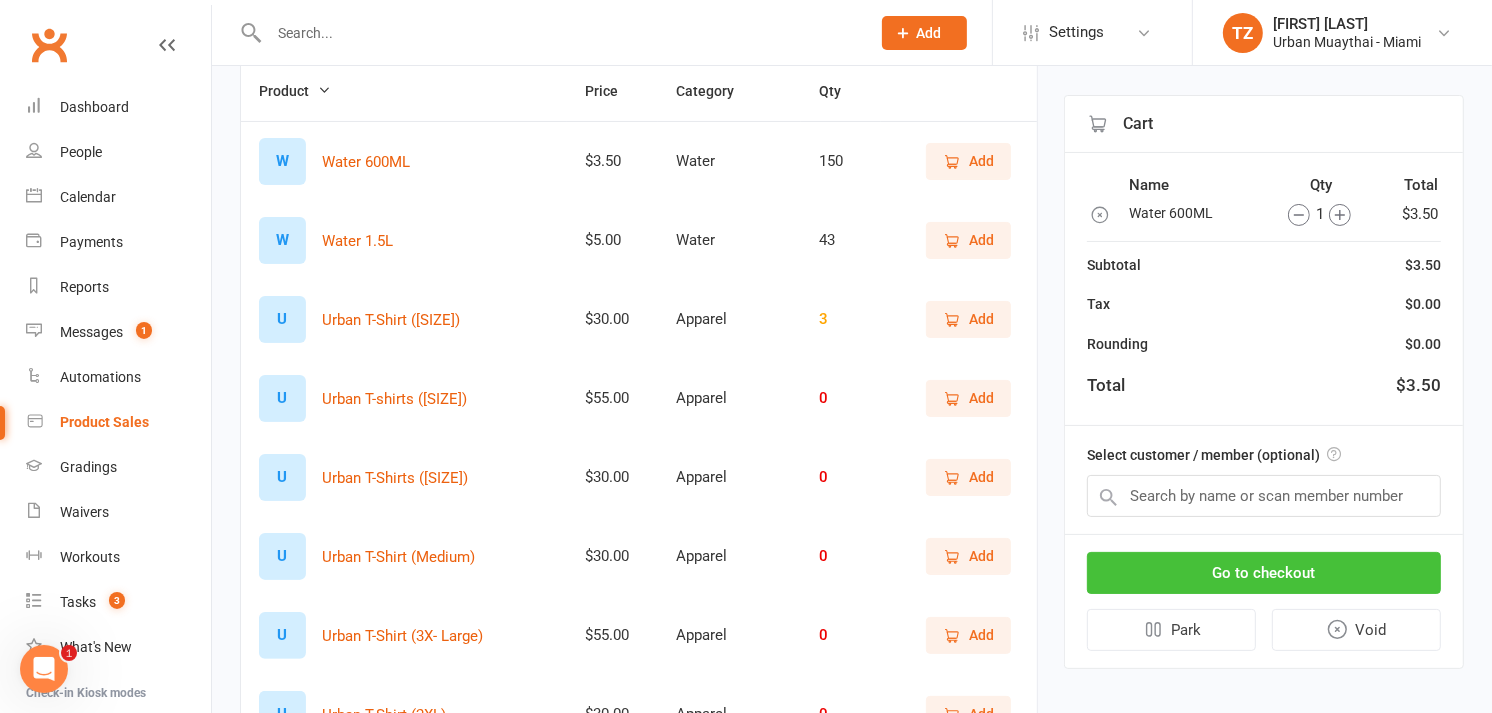 click on "Go to checkout" at bounding box center (1264, 573) 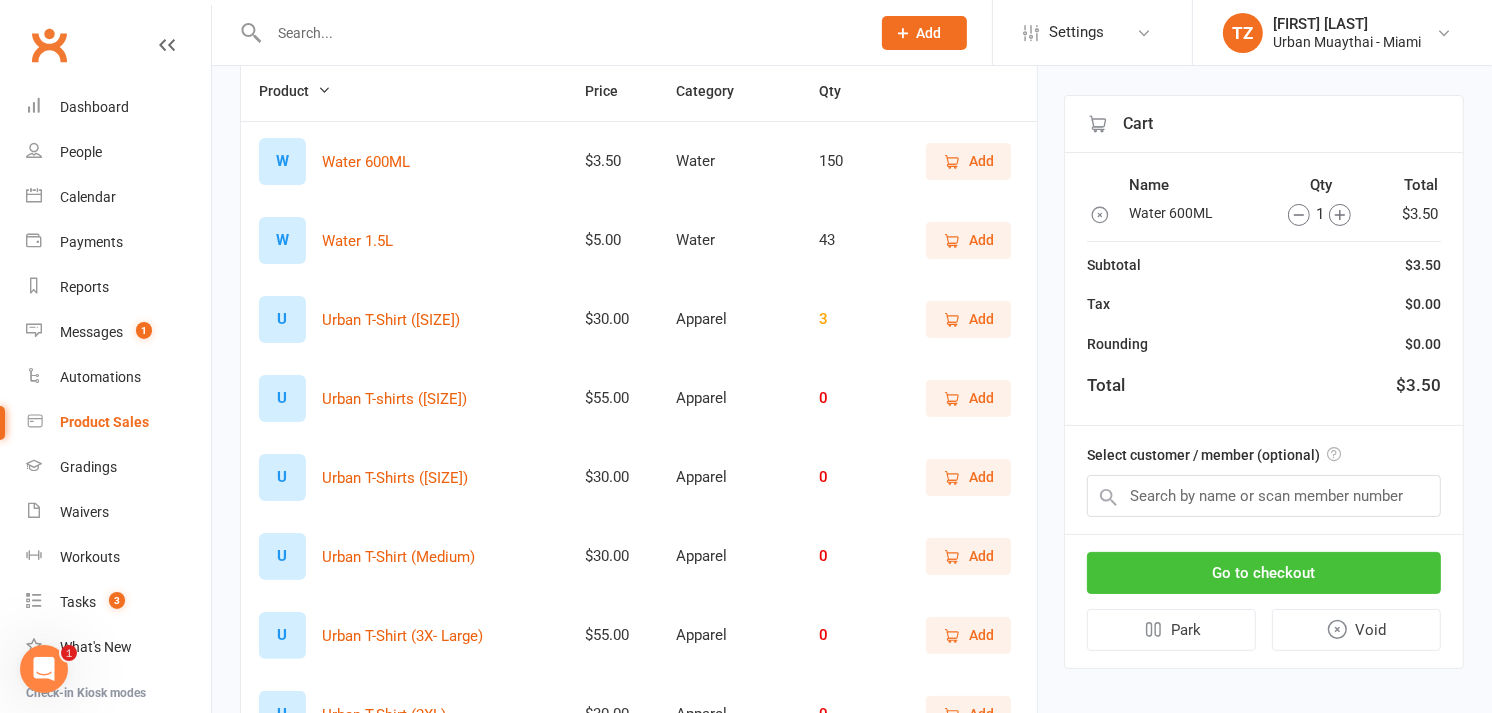click on "Go to checkout" at bounding box center [1264, 573] 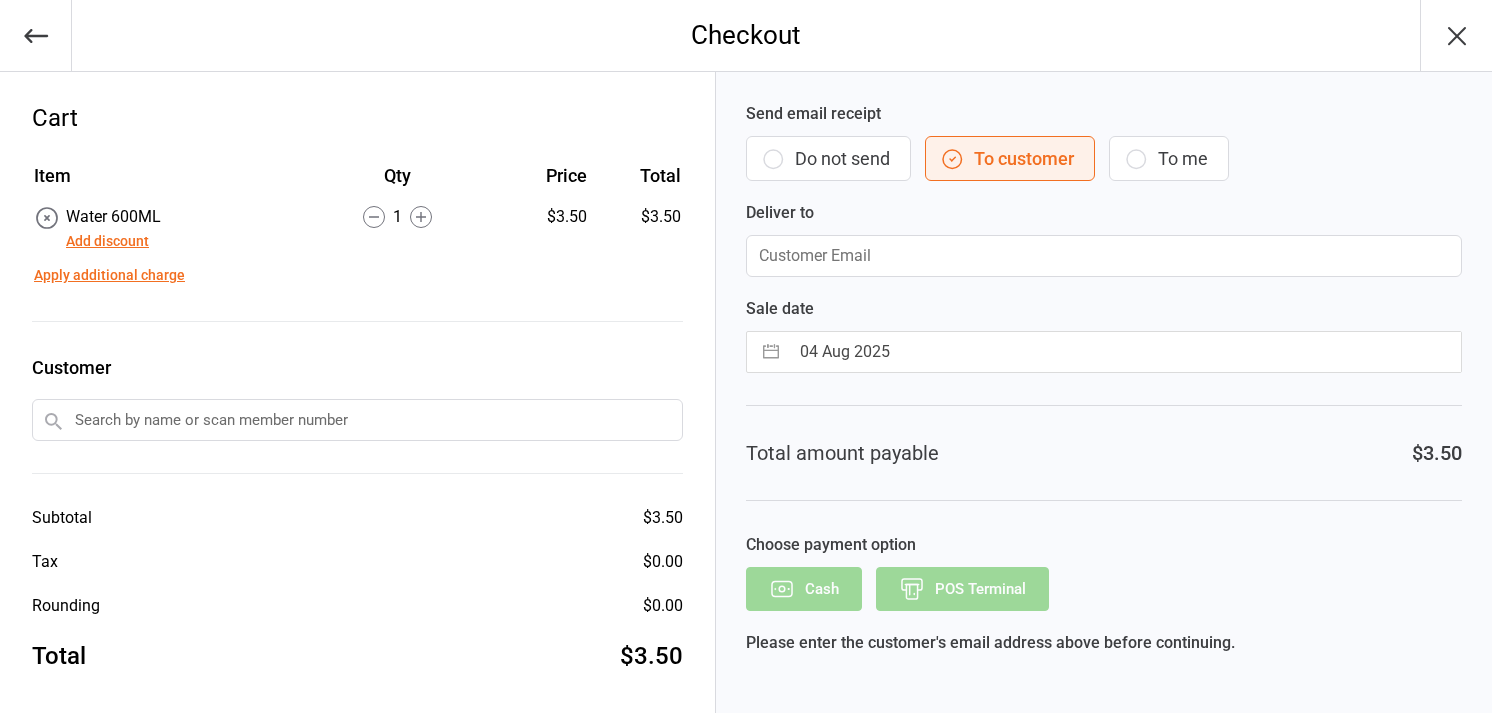 scroll, scrollTop: 0, scrollLeft: 0, axis: both 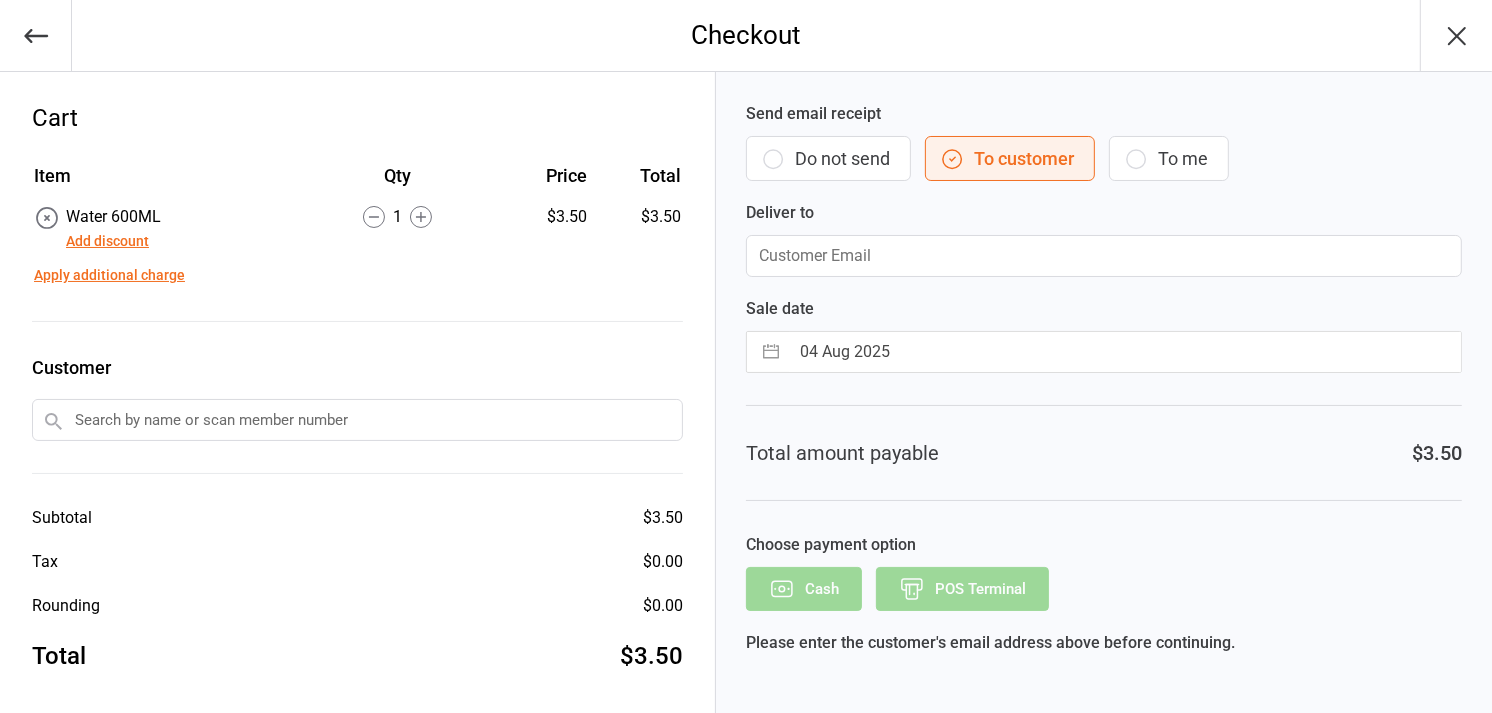 click on "Do not send" at bounding box center (828, 158) 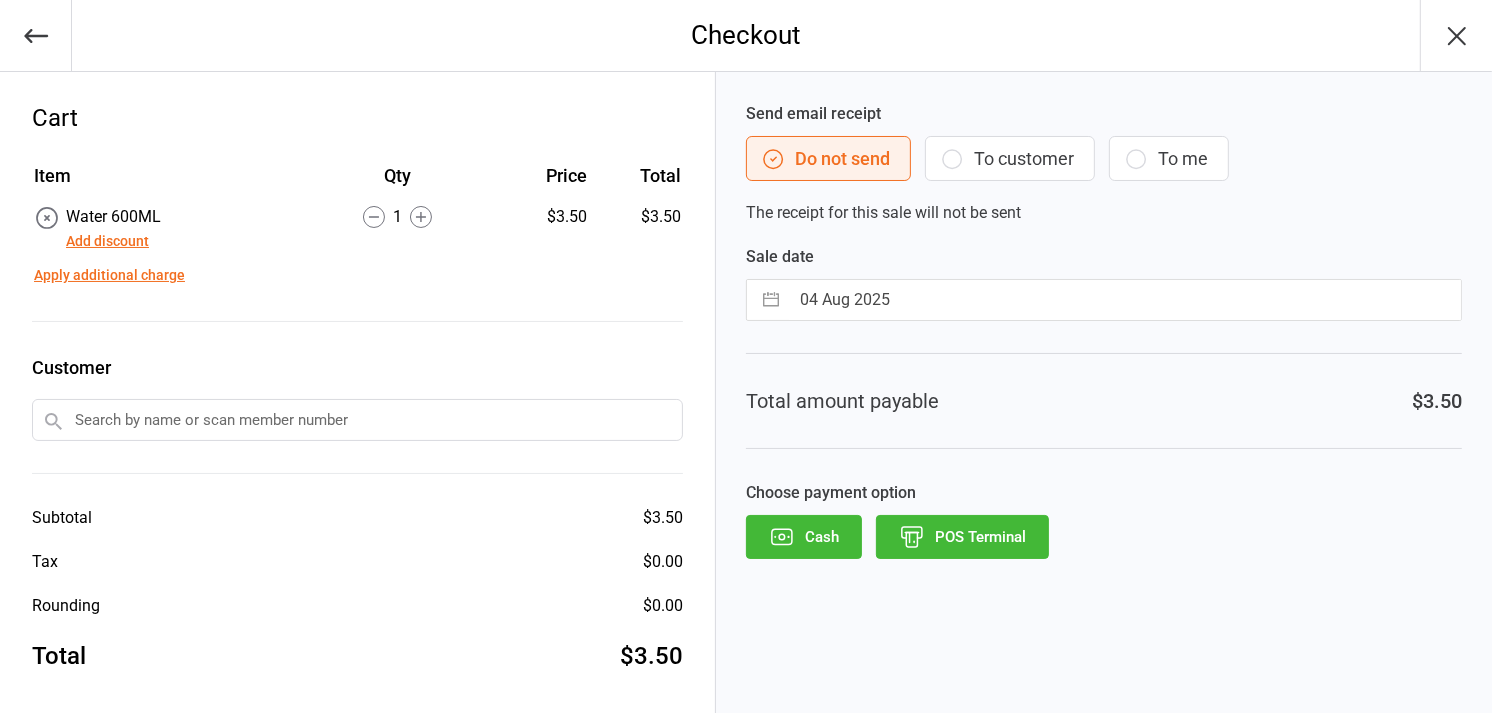 click on "POS Terminal" at bounding box center [962, 537] 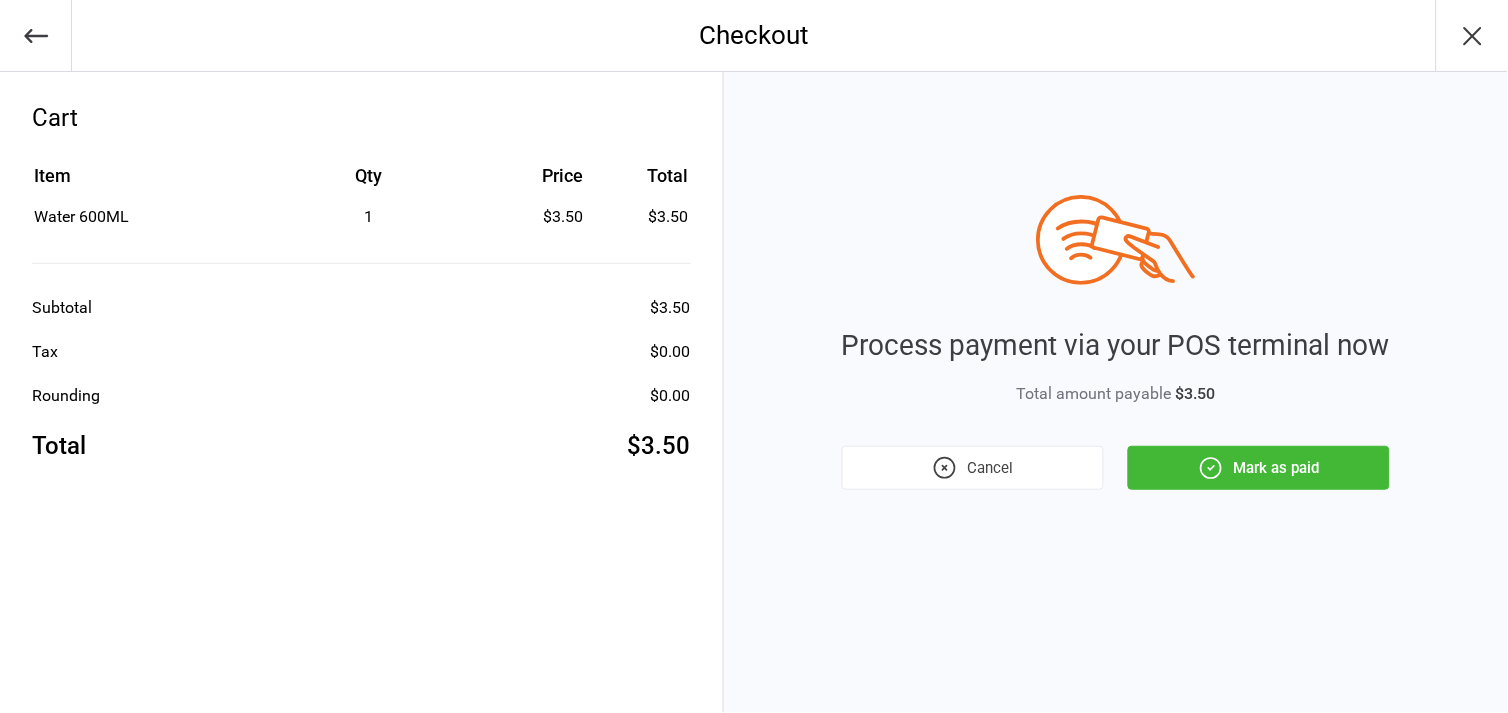 click on "Mark as paid" at bounding box center [1259, 468] 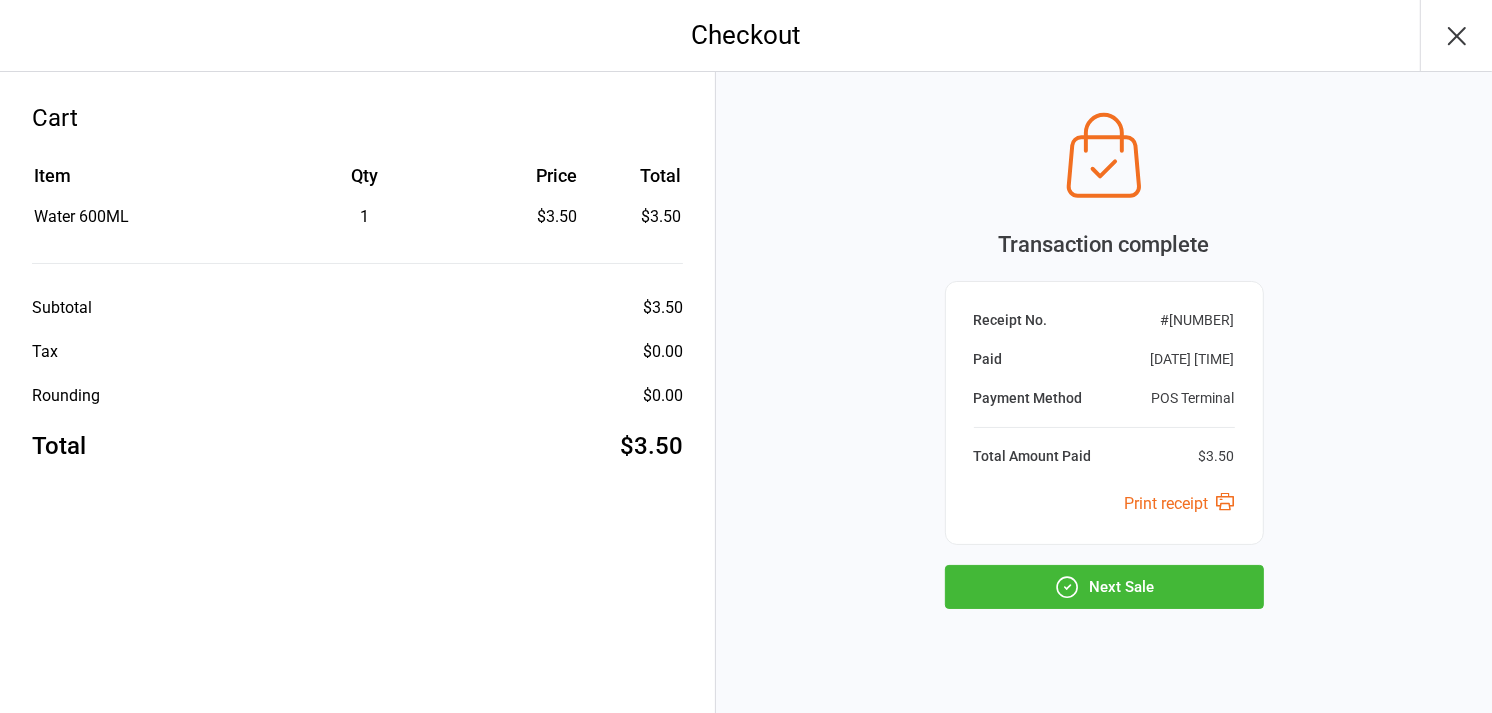 click on "Next Sale" at bounding box center [1104, 587] 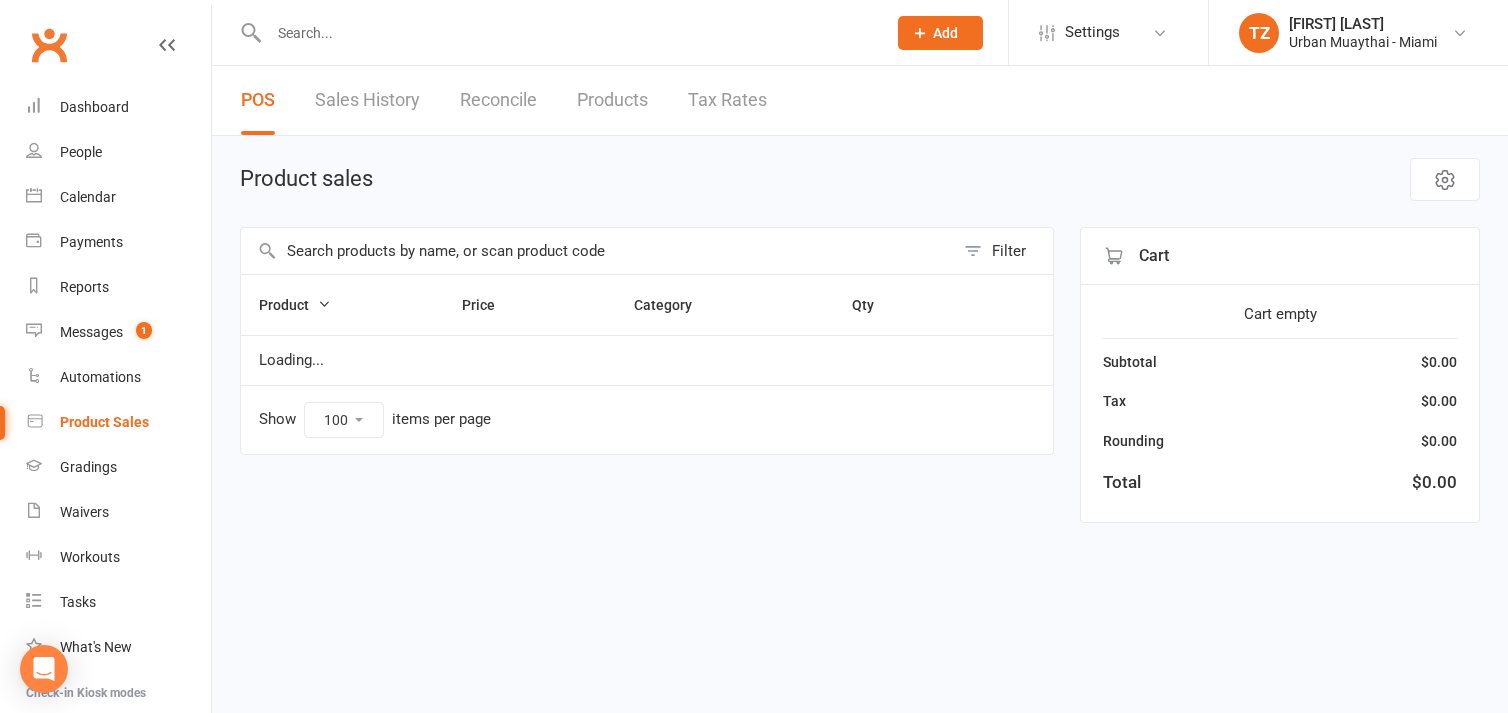 select on "100" 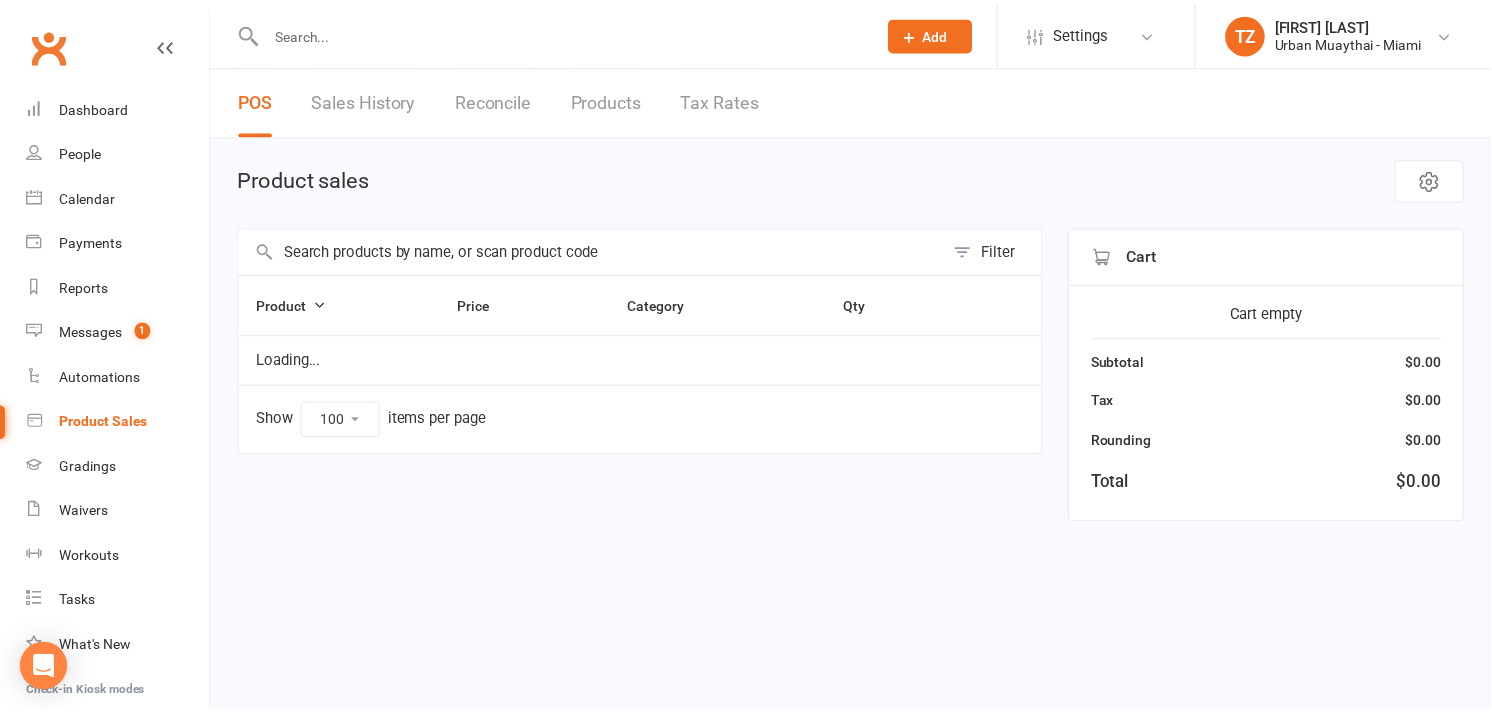 scroll, scrollTop: 0, scrollLeft: 0, axis: both 